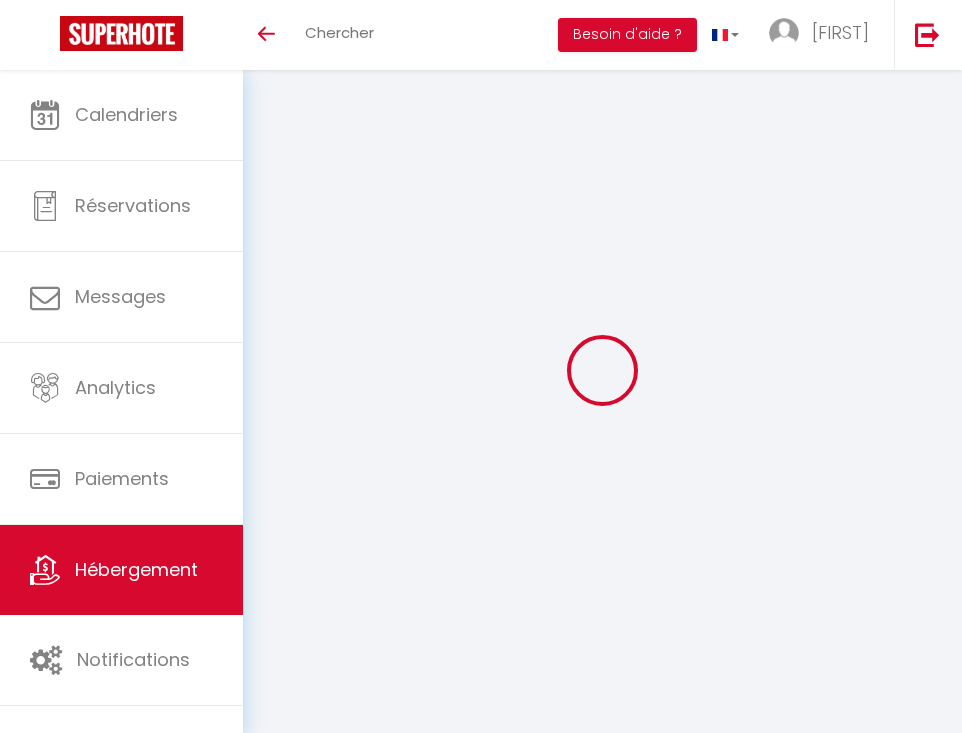 select on "+ 22 %" 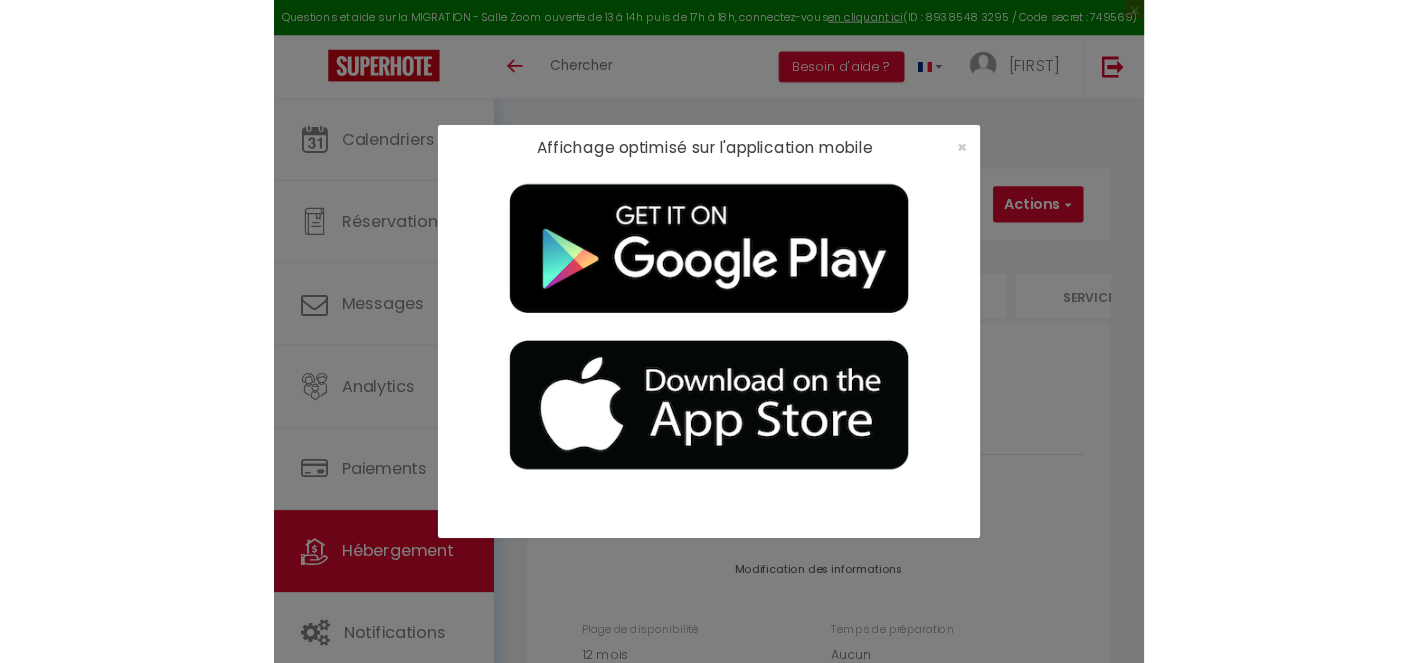 scroll, scrollTop: 299, scrollLeft: 0, axis: vertical 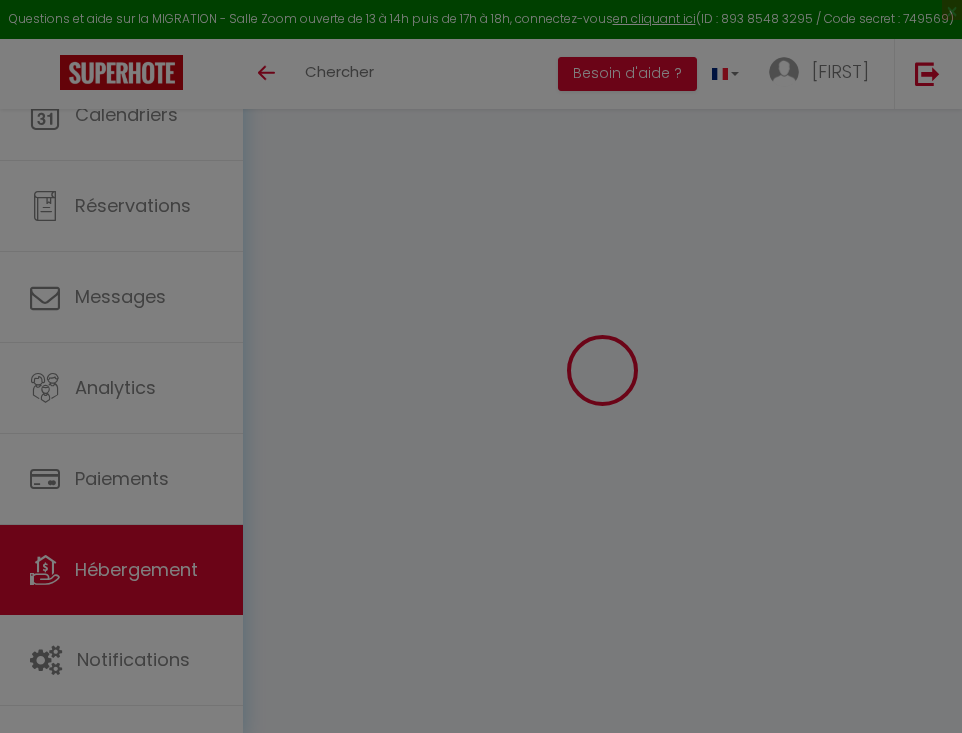 select on "3" 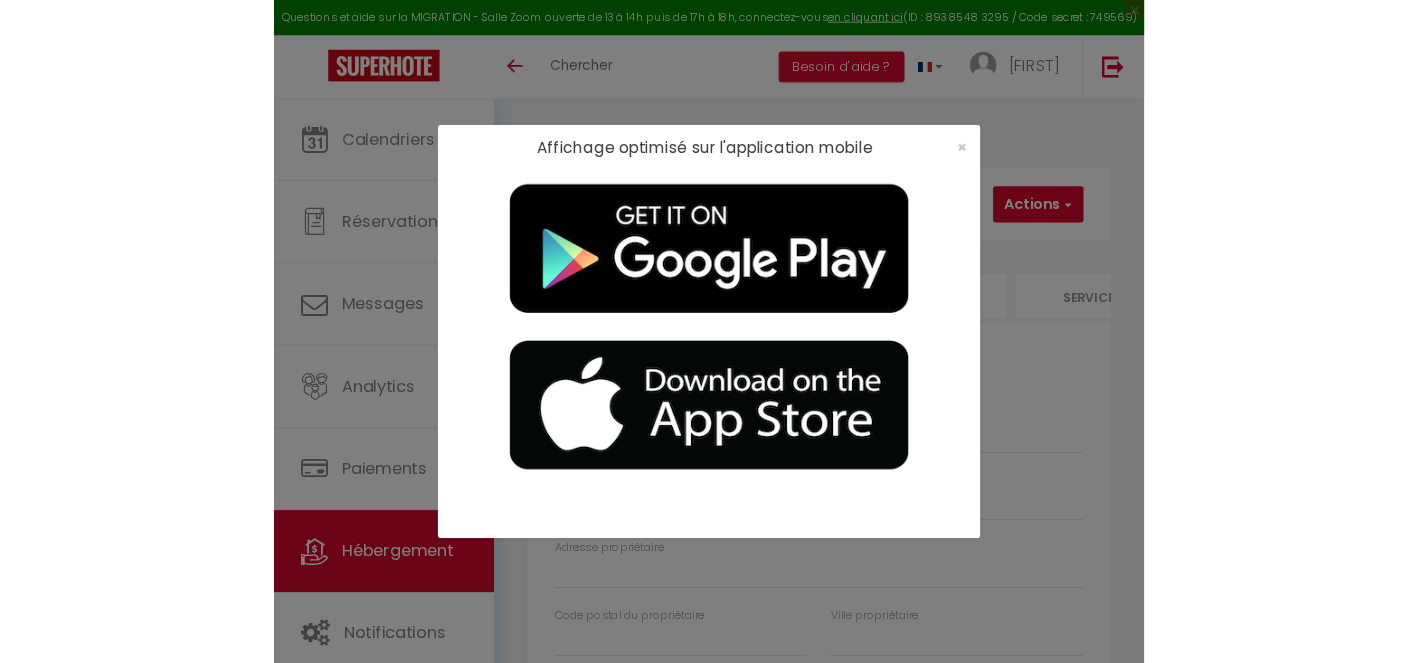 scroll, scrollTop: 0, scrollLeft: 0, axis: both 